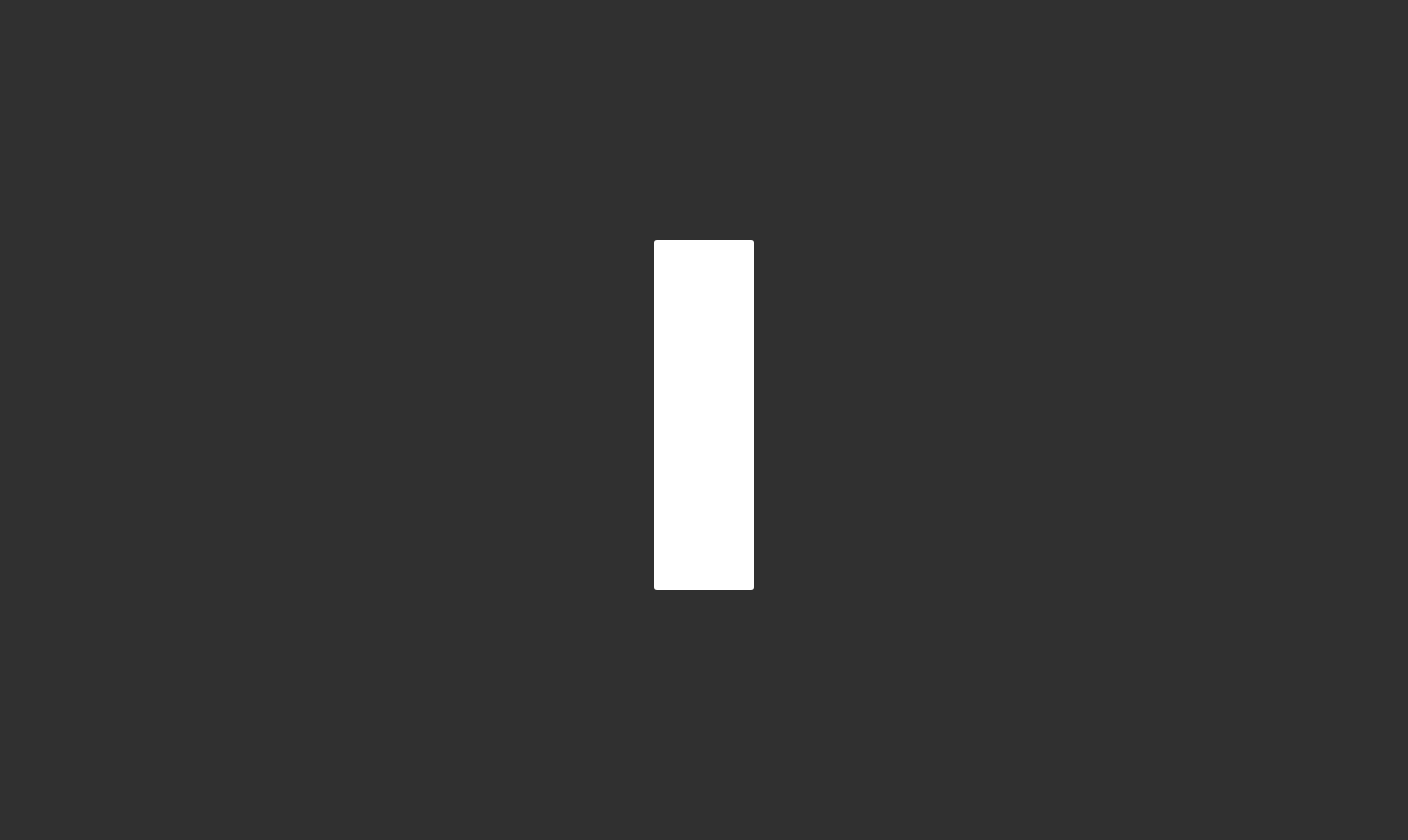 scroll, scrollTop: 0, scrollLeft: 0, axis: both 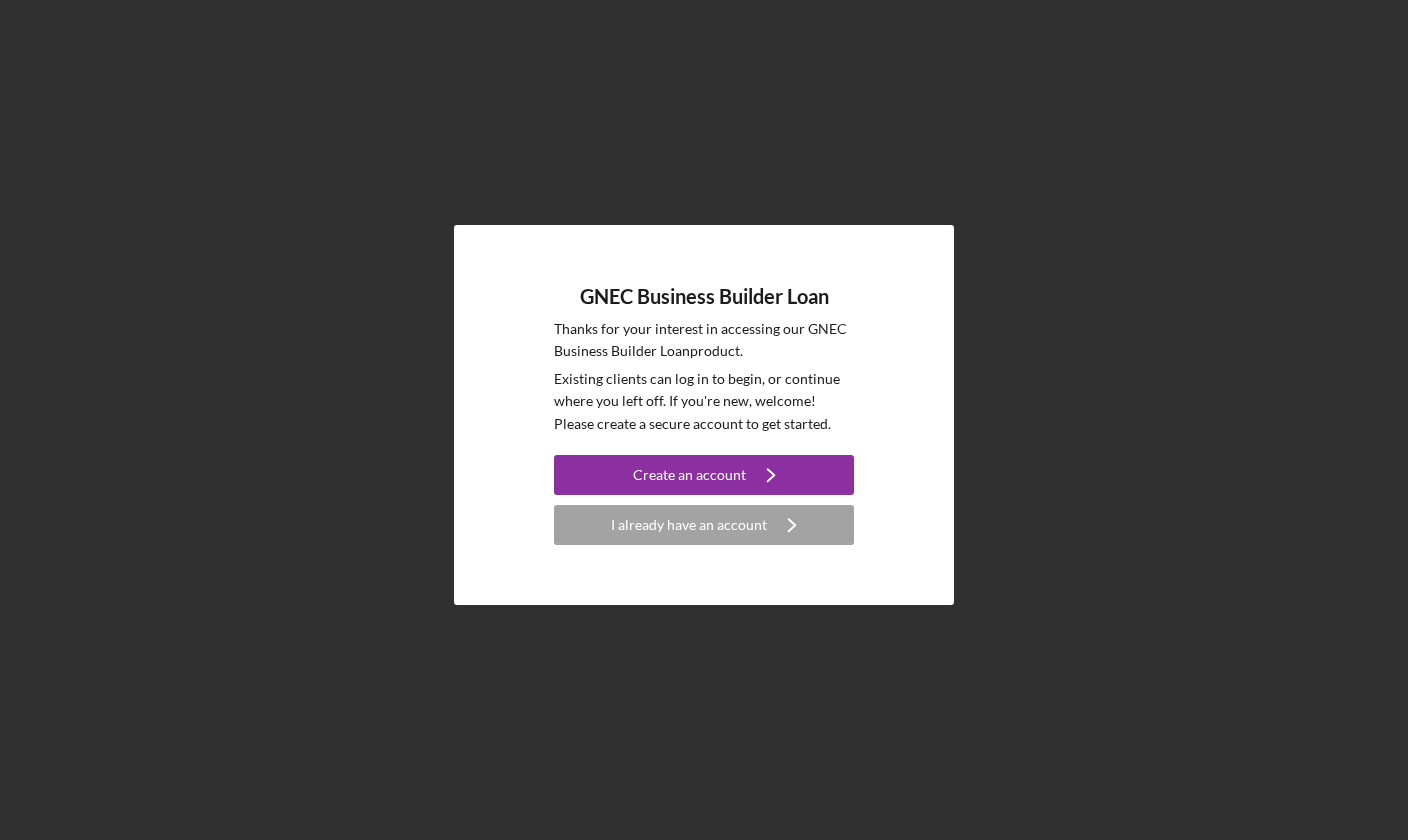 click on "I already have an account Icon/Navigate" at bounding box center [704, 525] 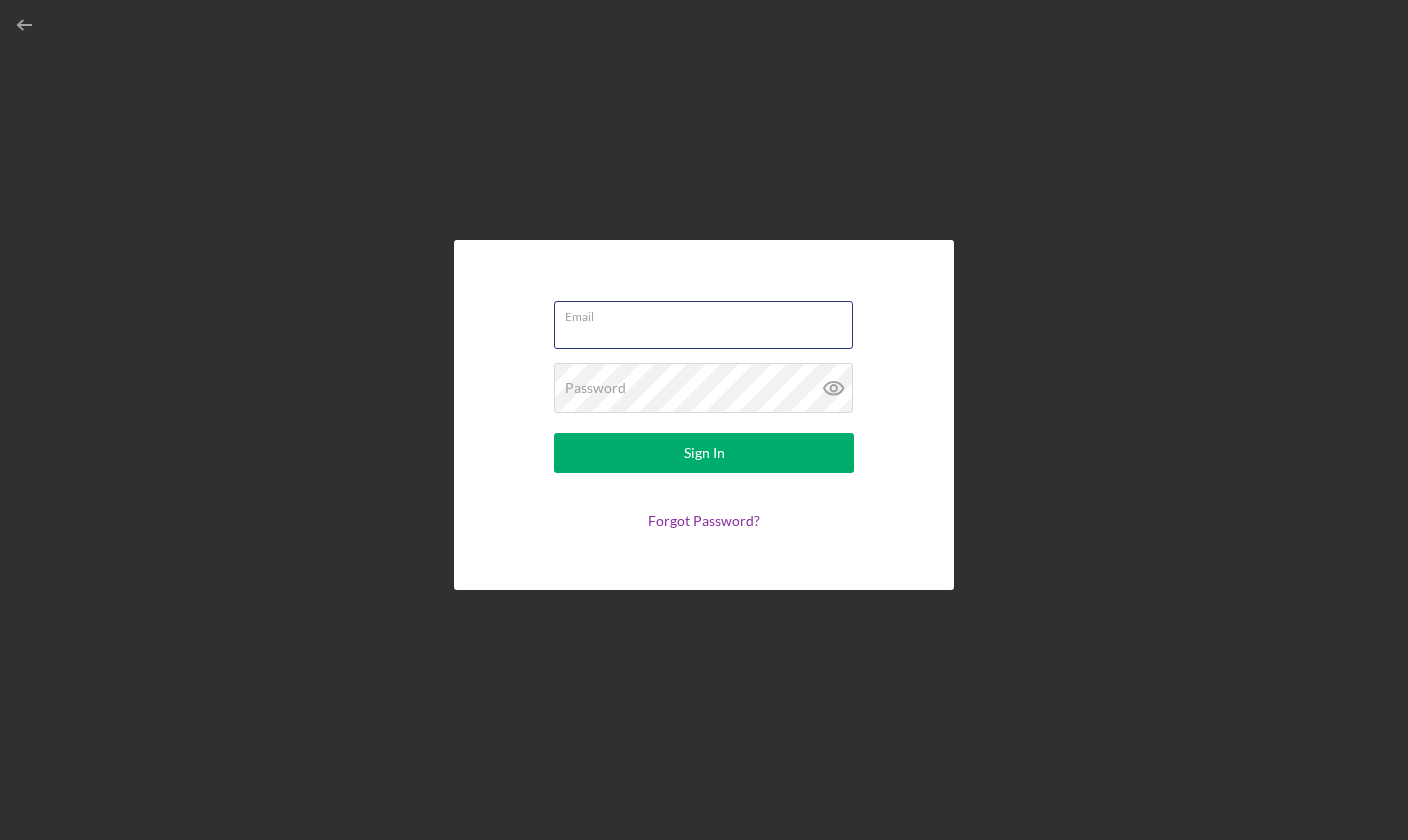 type on "[USERNAME]@[EXAMPLE.COM]" 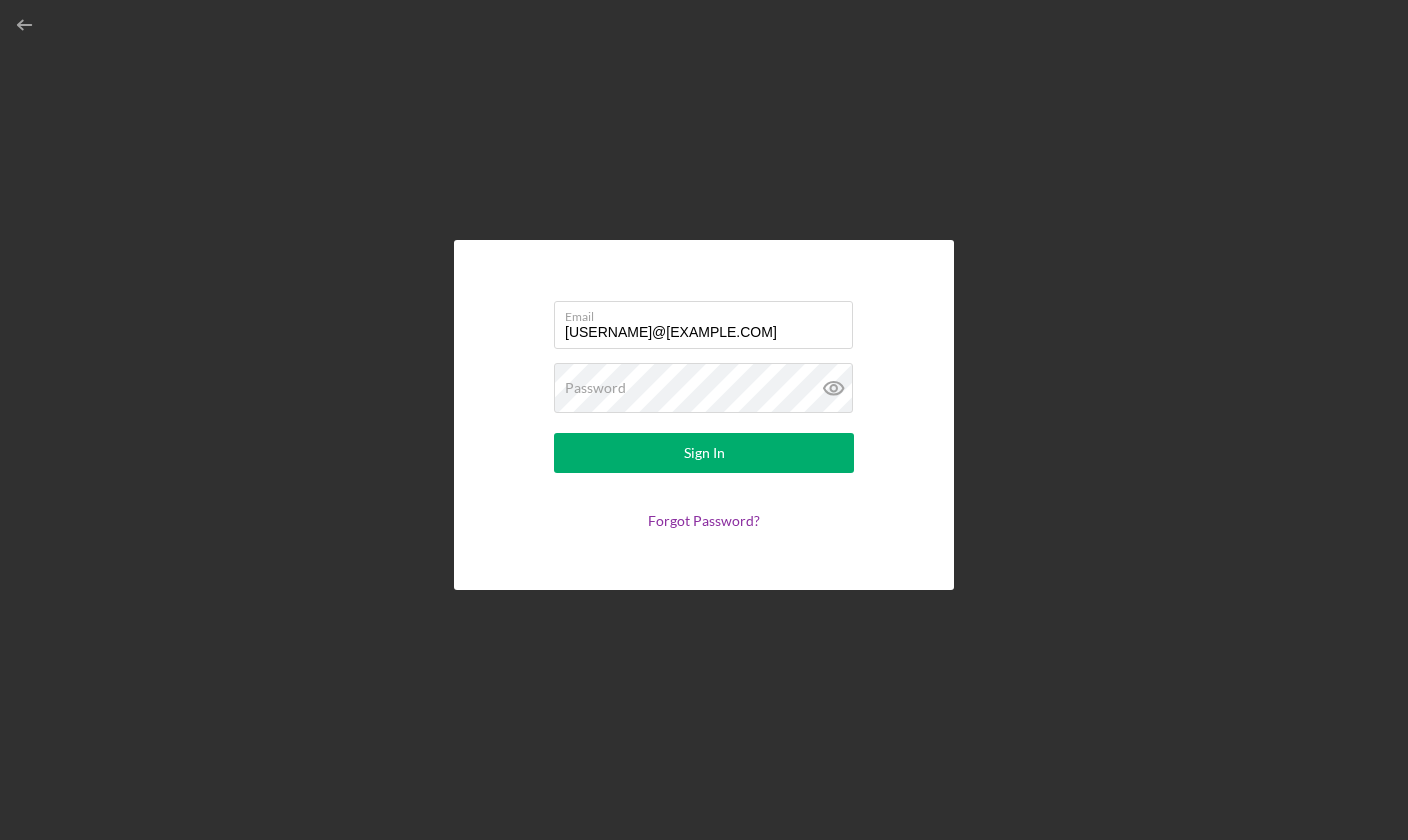 click on "Sign In" at bounding box center [704, 453] 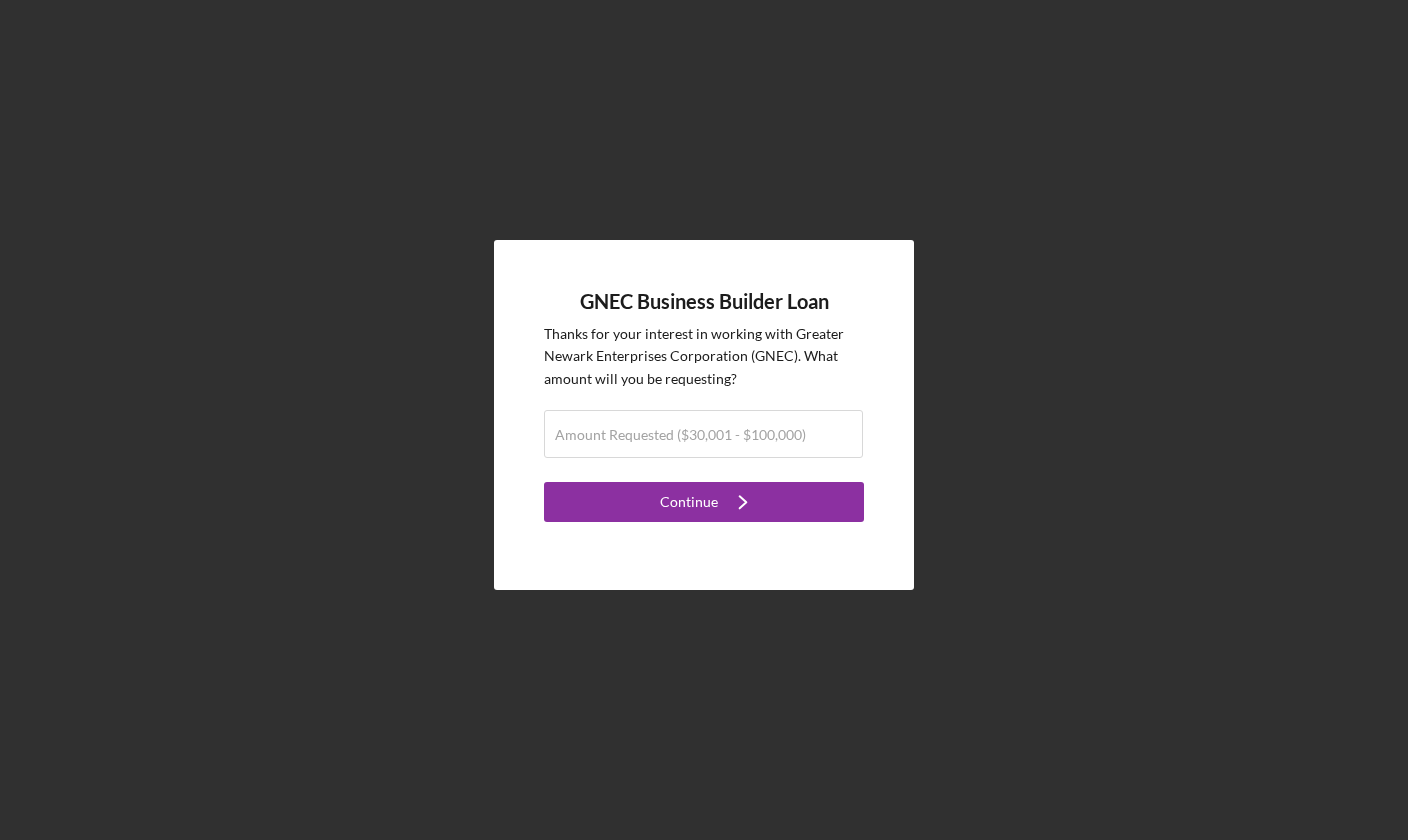 click on "Amount Requested ($30,001 - $100,000)" at bounding box center (680, 435) 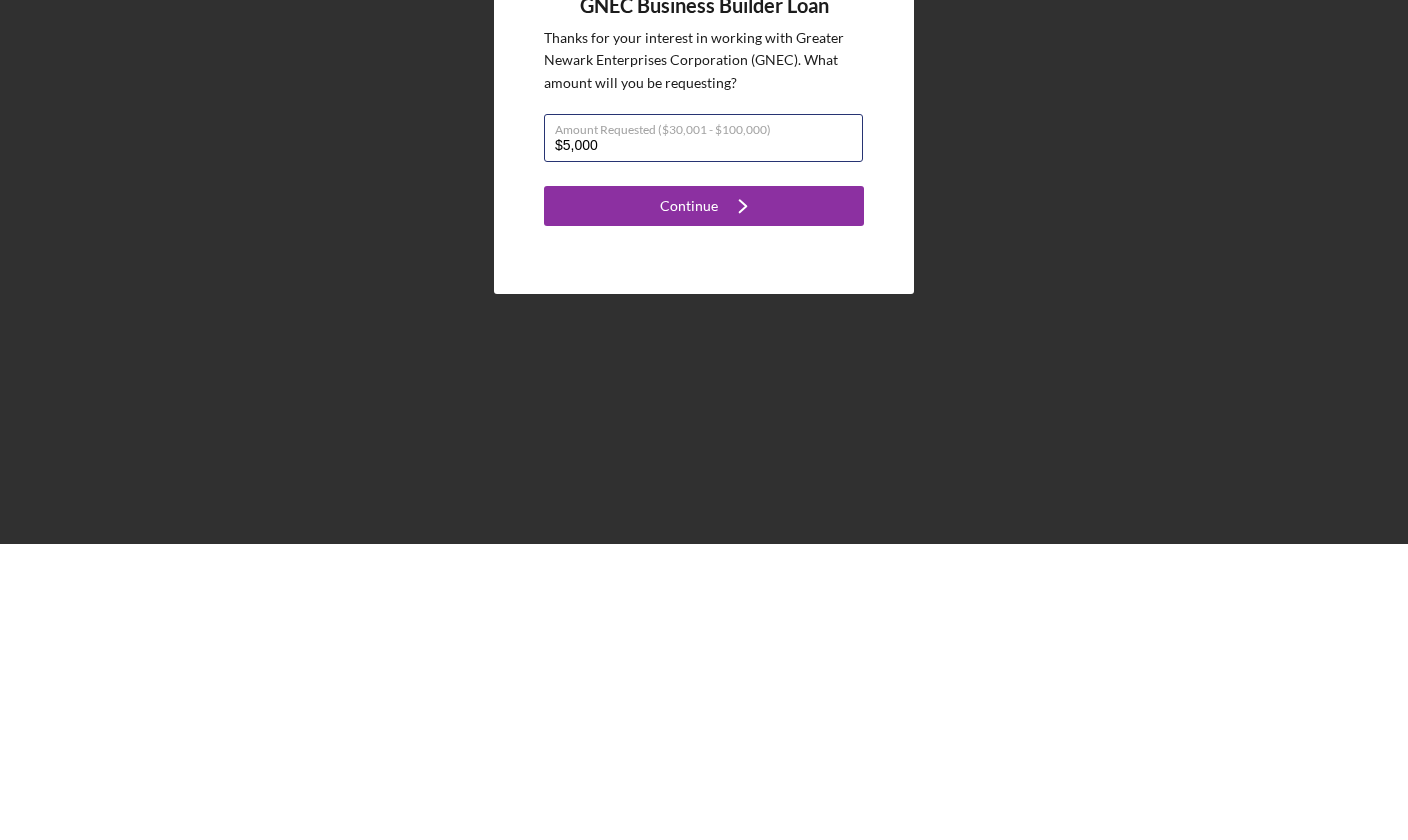 type on "$50,000" 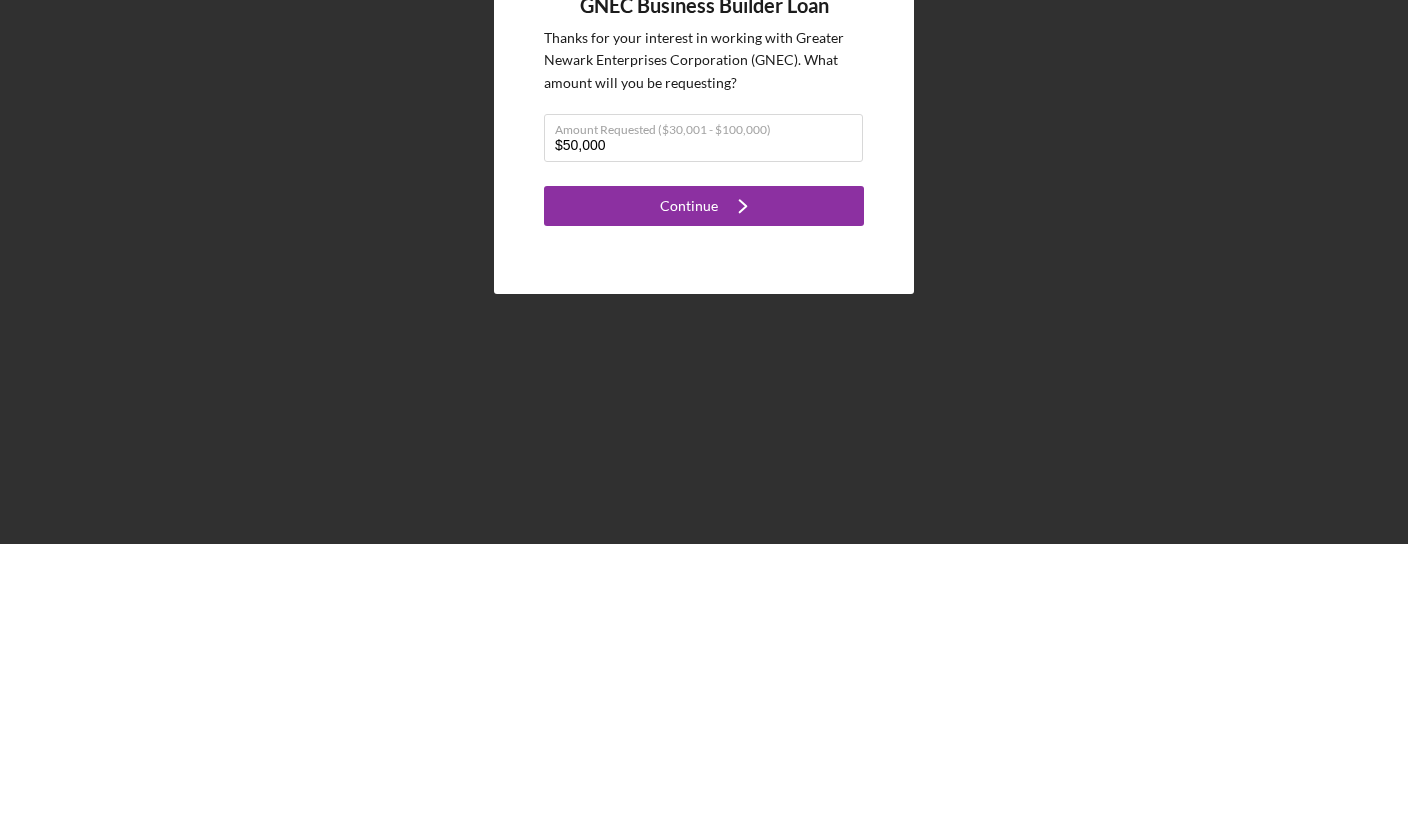 click on "Continue Icon/Navigate" at bounding box center (704, 502) 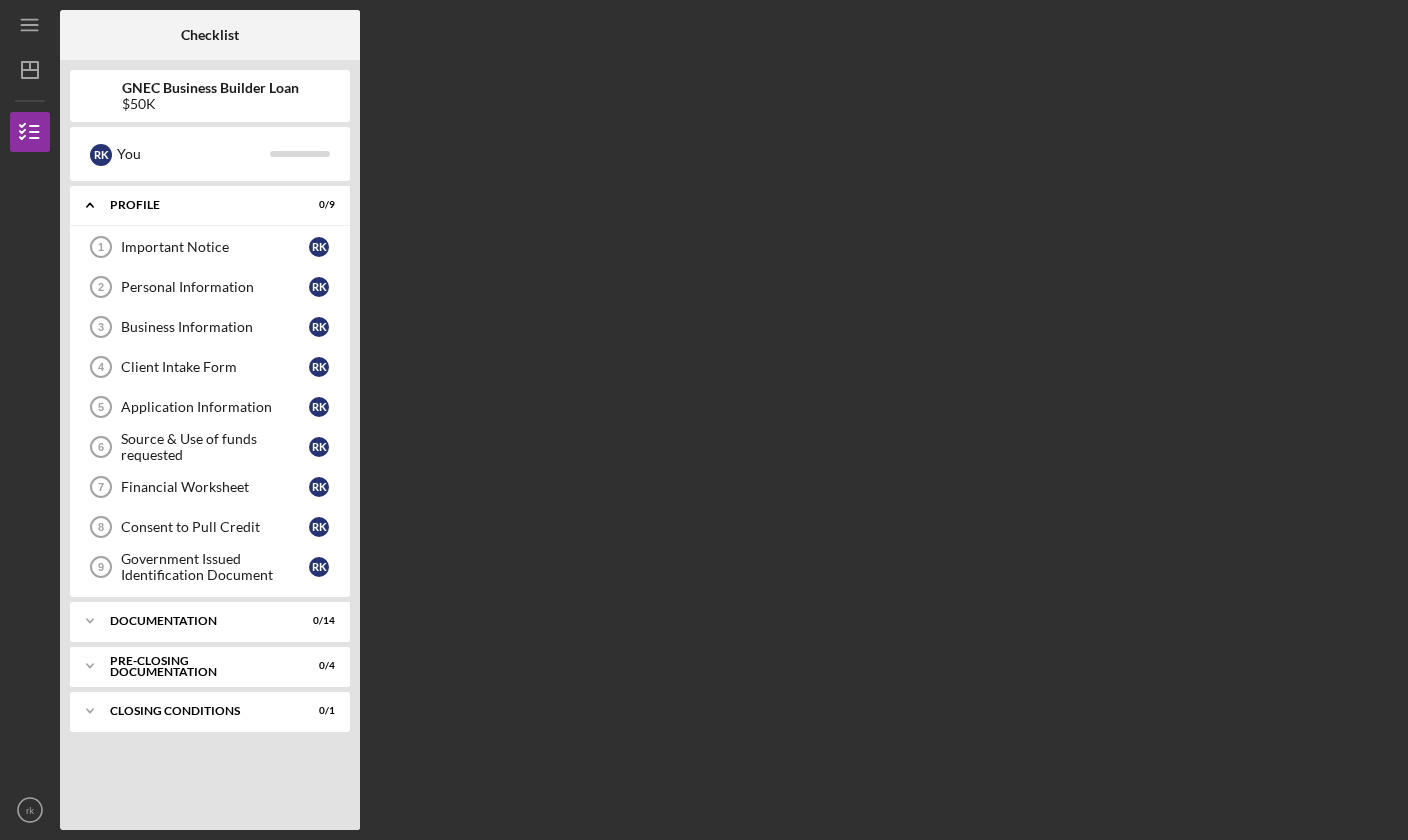 click on "Important Notice" at bounding box center (215, 247) 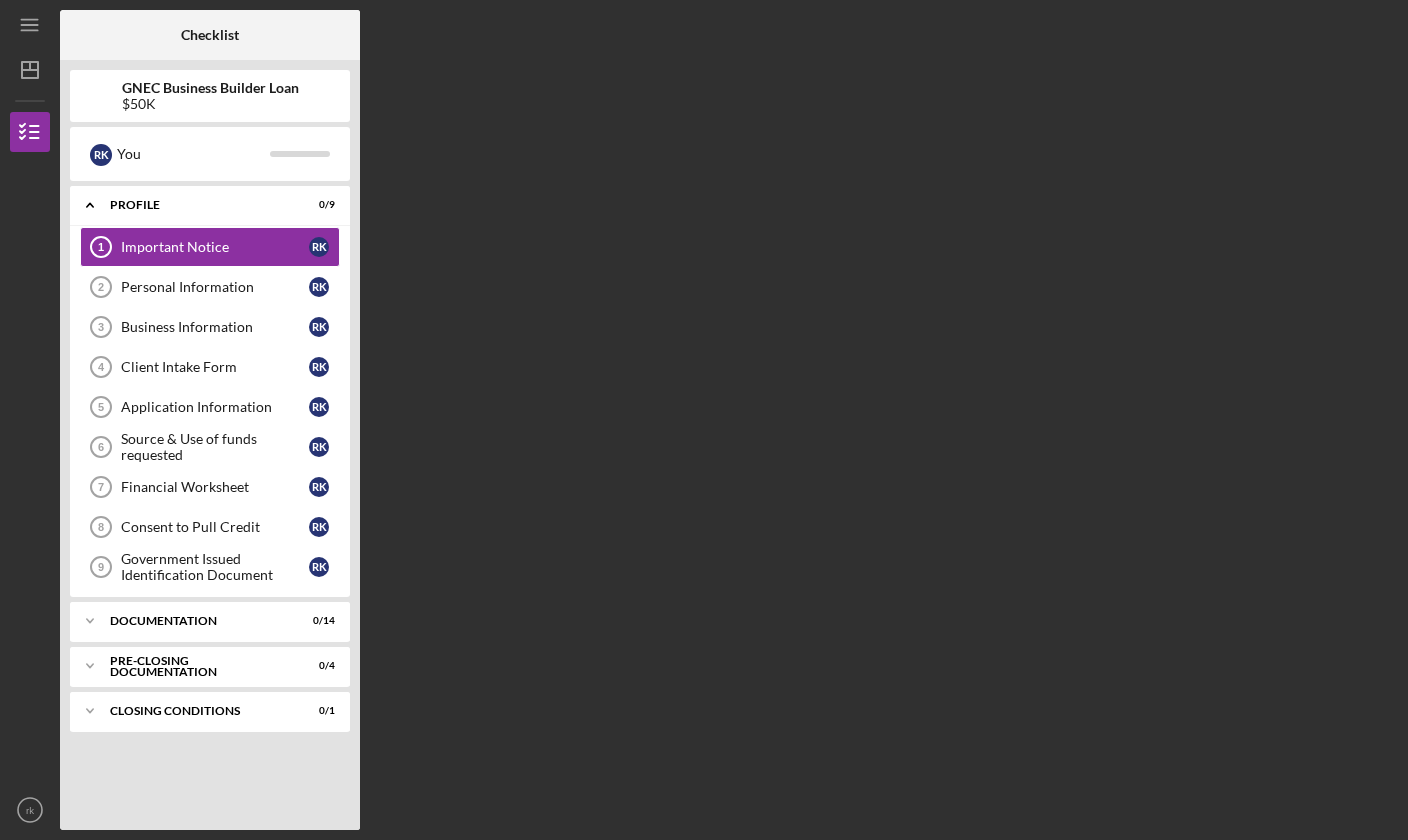 scroll, scrollTop: 70, scrollLeft: 0, axis: vertical 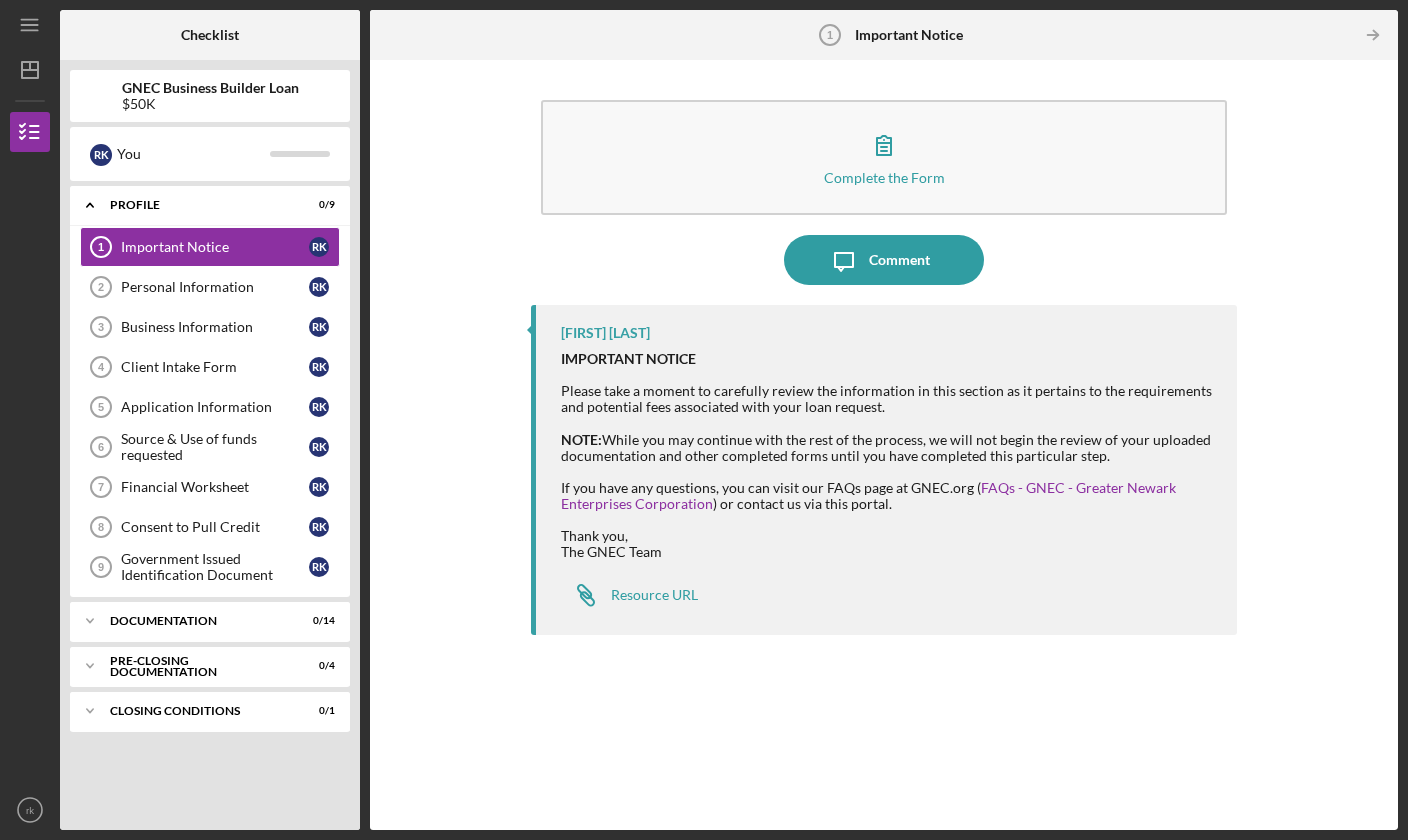 click on "Personal Information" at bounding box center (215, 287) 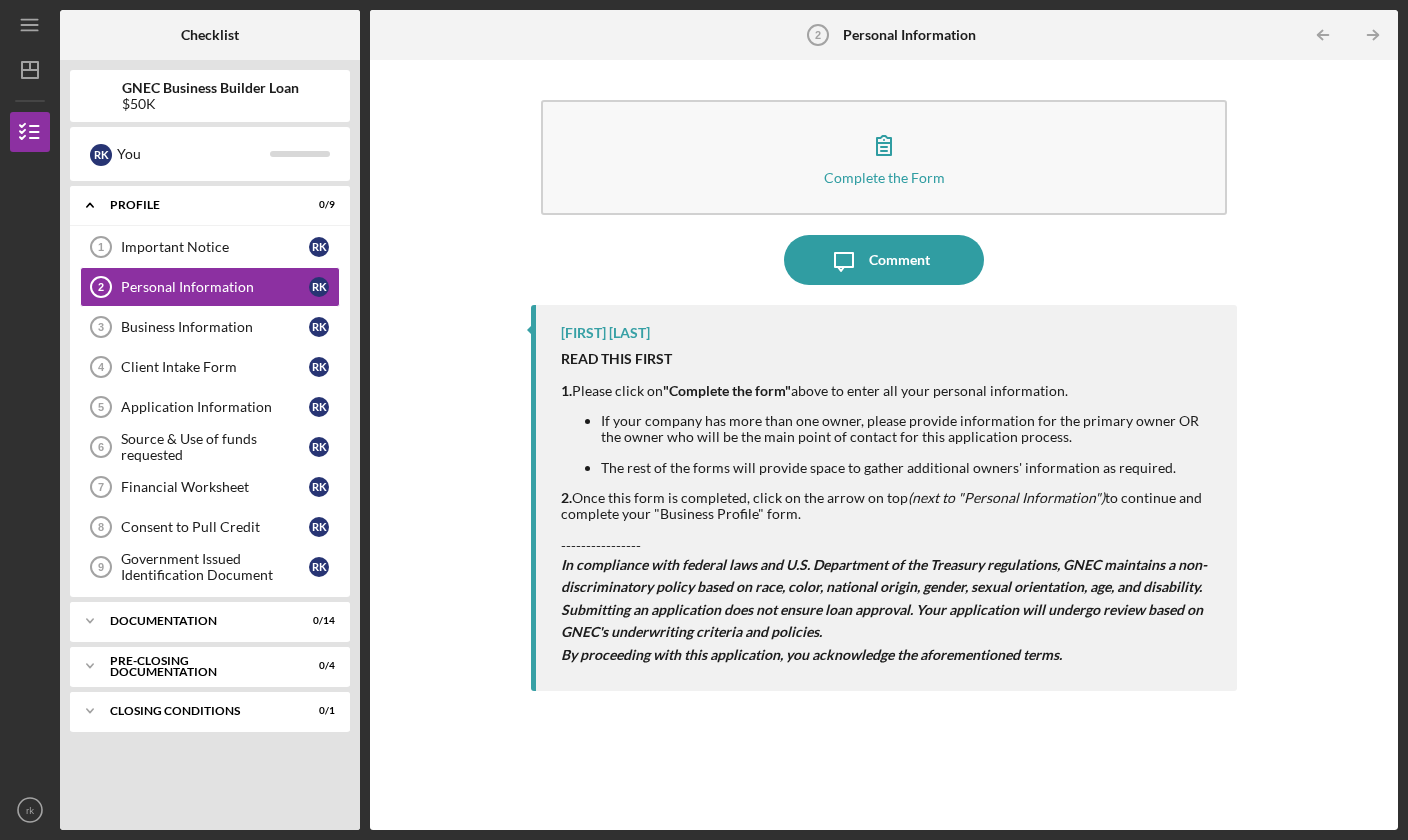 click on "Application Information 5" 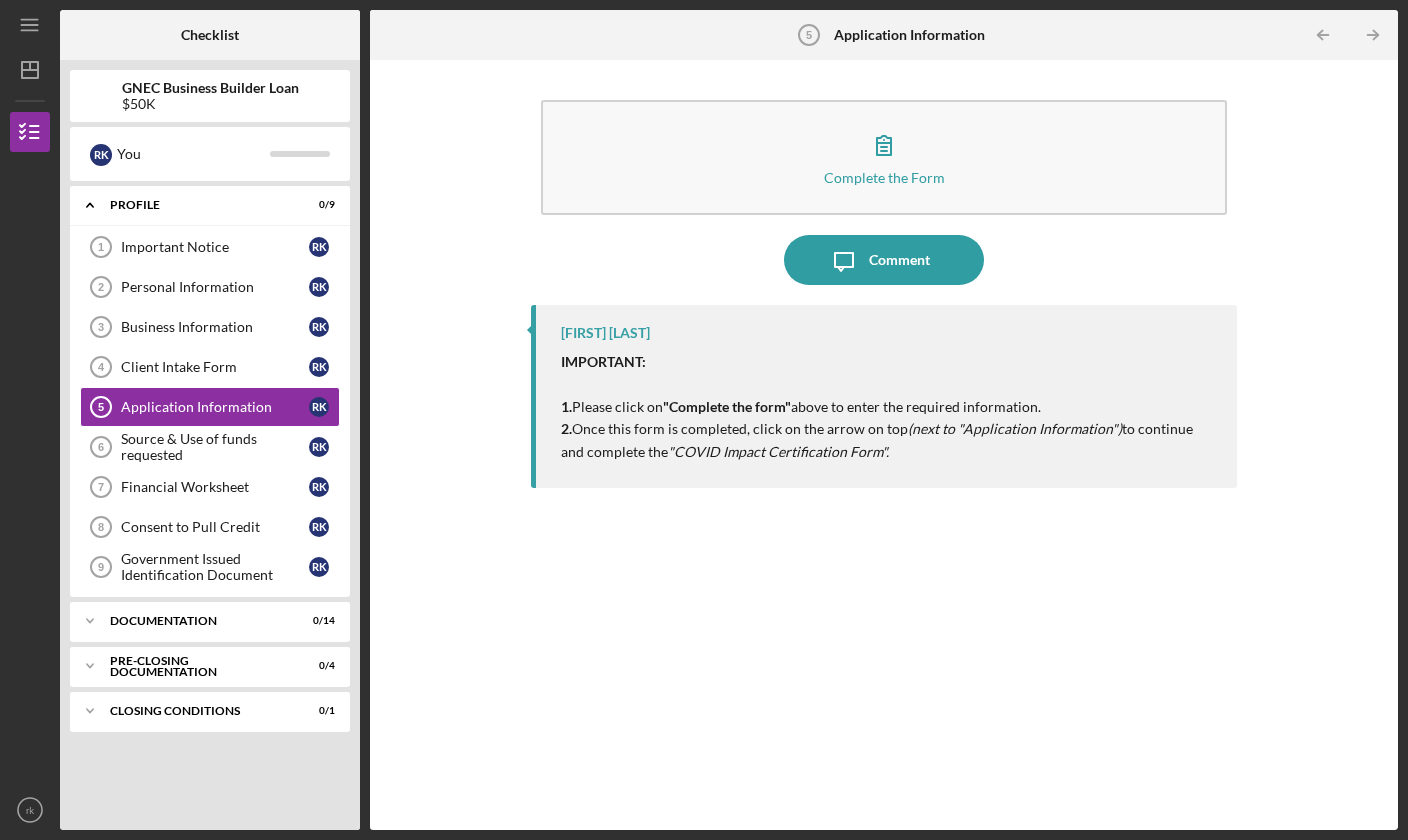 click on "GNEC Business Builder Loan $50K r k You Icon/Expander Profile 0 / 9 Important Notice 1 Important Notice r k Personal Information 2 Personal Information r k Business Information 3 Business Information r k Client Intake Form 4 Client Intake Form r k Application Information 5 Application Information r k Source & Use of funds requested 6 Source & Use of funds requested r k Financial Worksheet 7 Financial Worksheet r k Consent to Pull Credit  8 Consent to Pull Credit  r k Government Issued Identification Document 9 Government Issued Identification Document r k Icon/Expander Documentation 0 / 14 Icon/Expander Pre-Closing Documentation 0 / 4 Icon/Expander Closing Conditions 0 / 1" at bounding box center (210, 445) 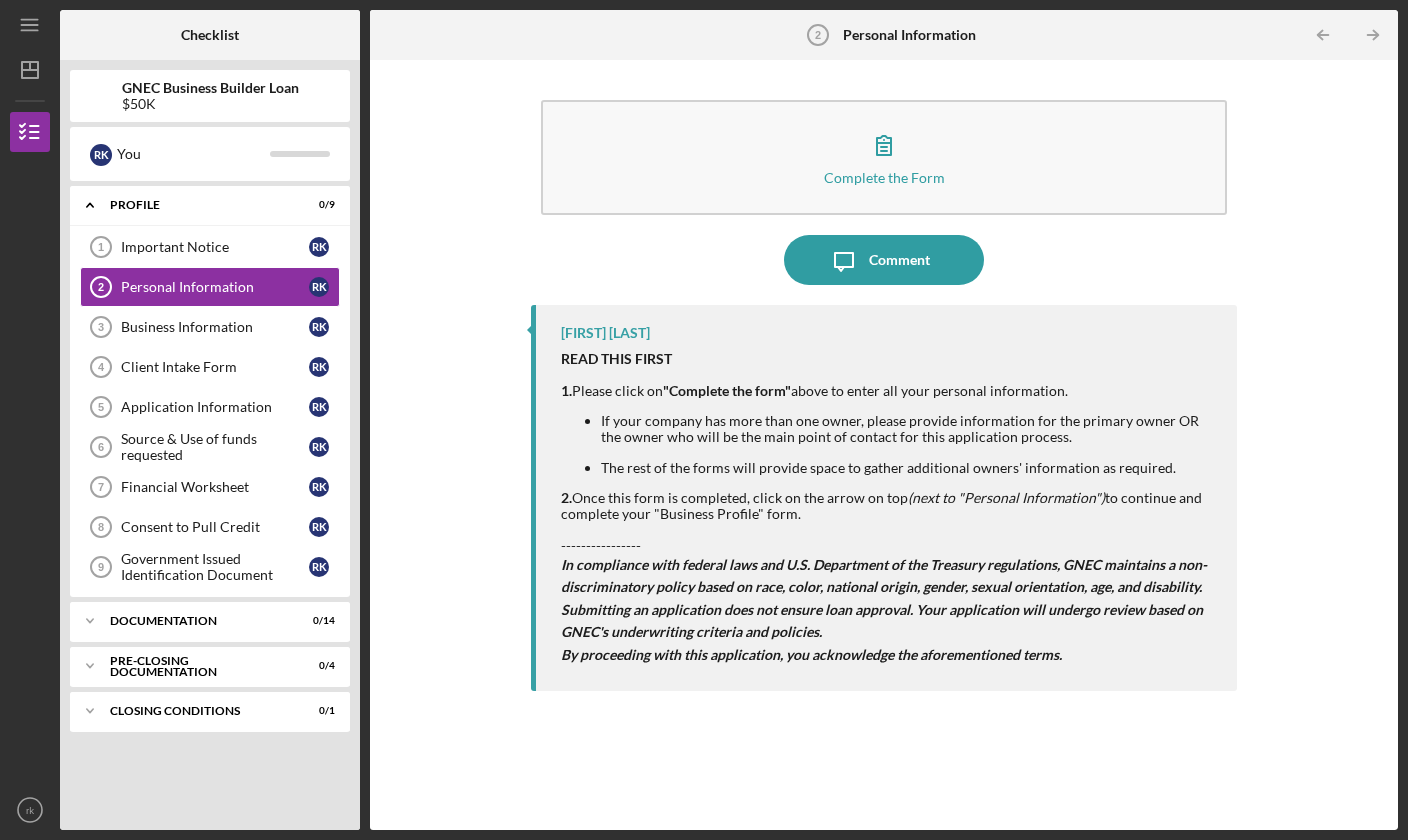 click on "$50K" at bounding box center [210, 104] 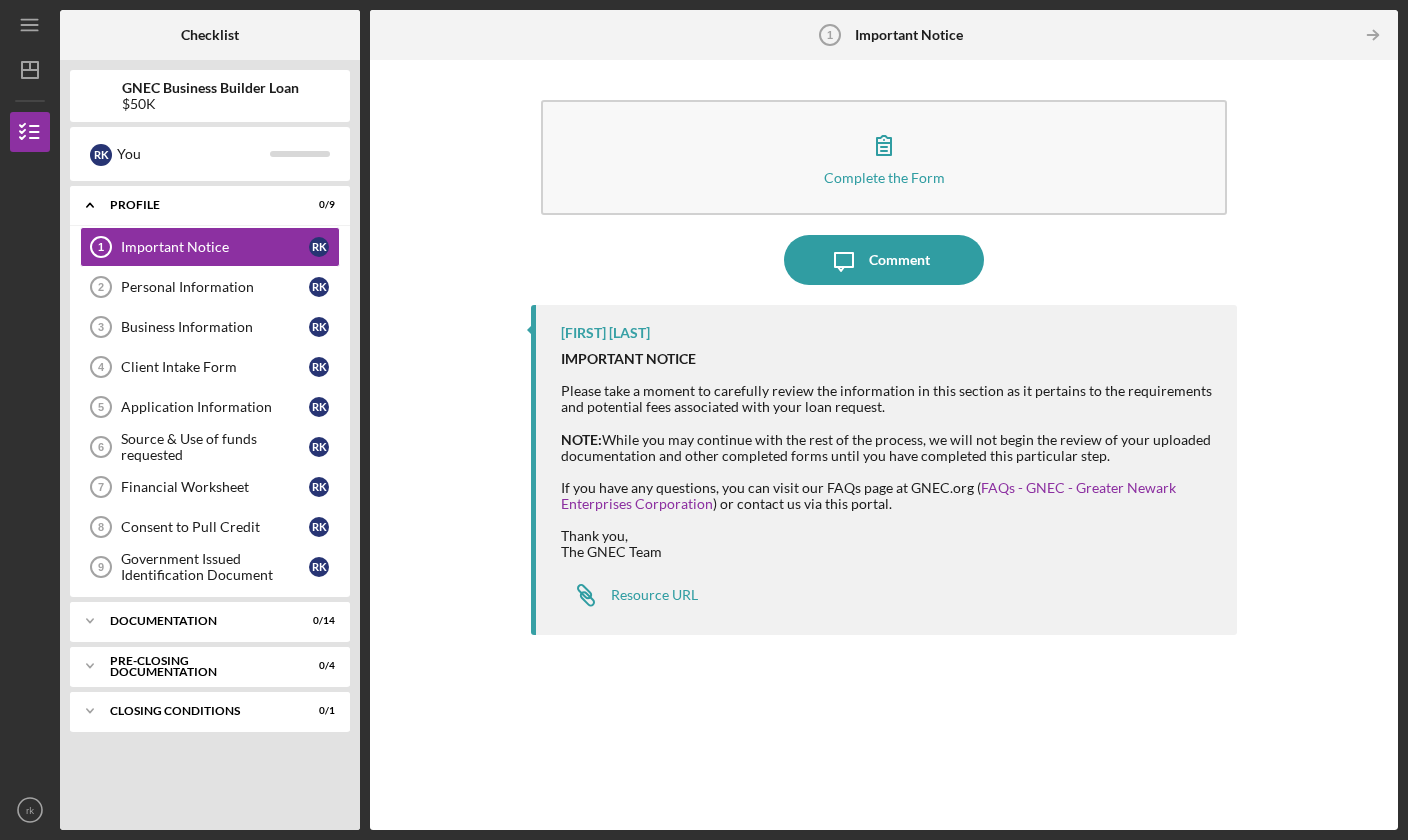 scroll, scrollTop: 87, scrollLeft: 0, axis: vertical 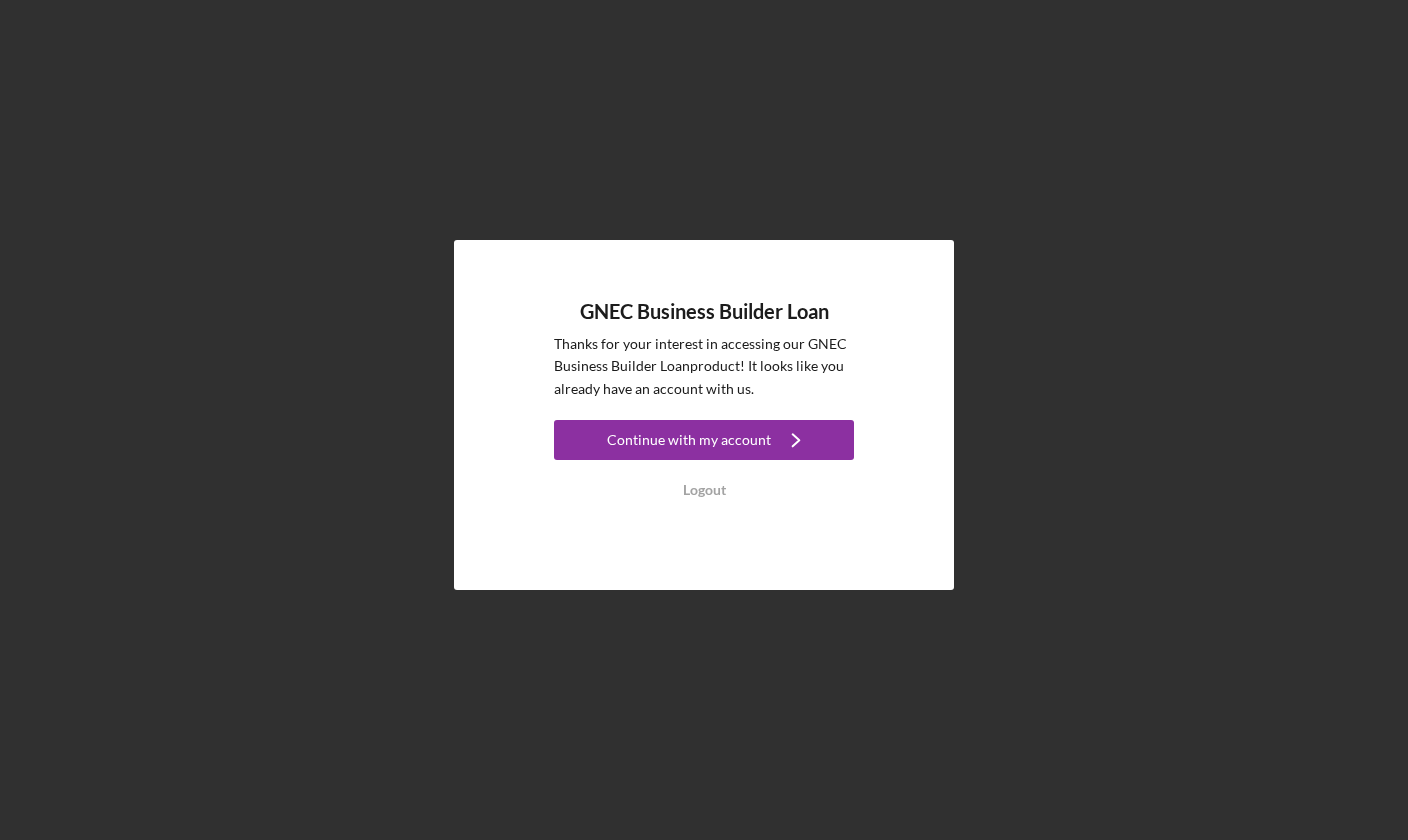 click on "Logout" at bounding box center [704, 490] 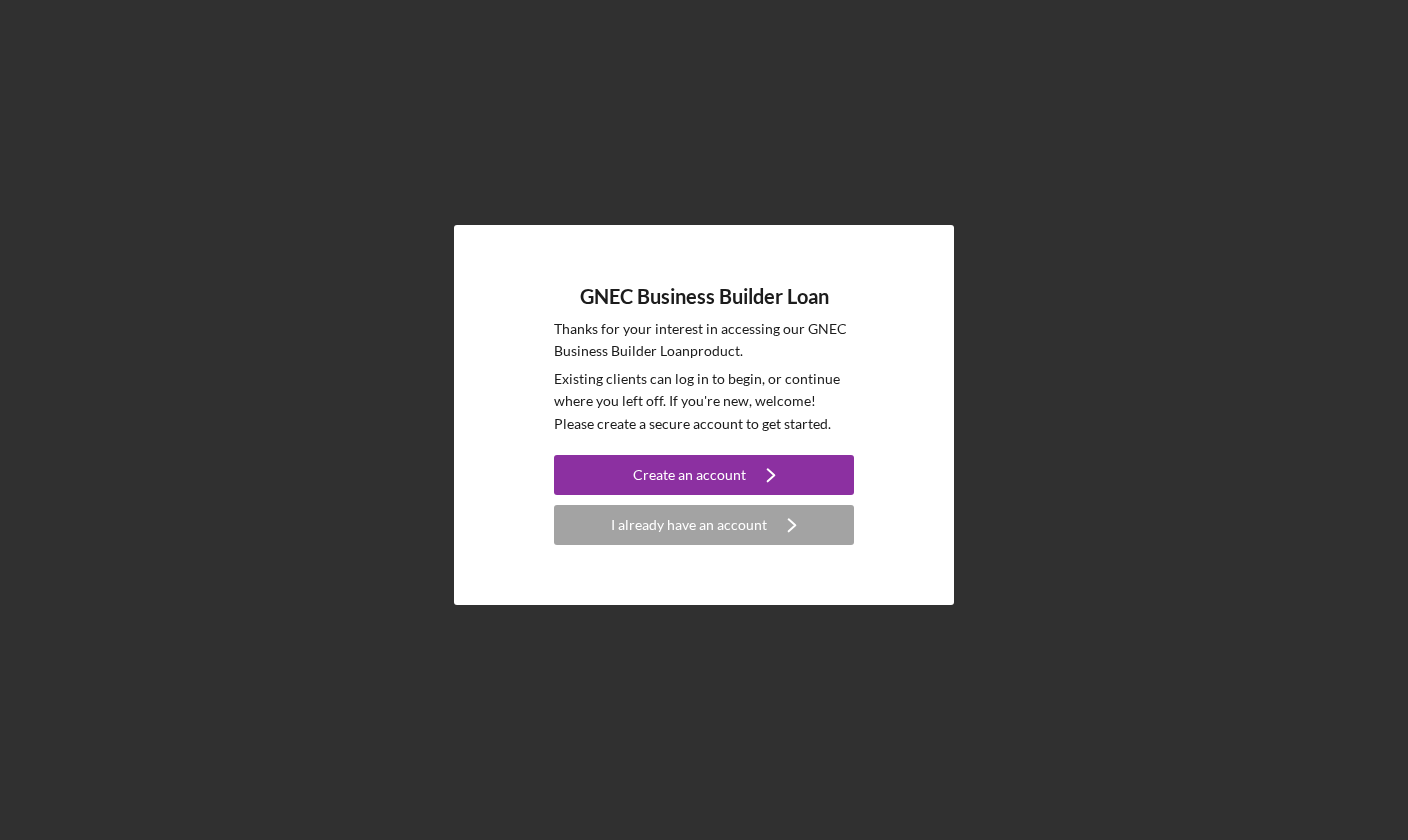 click on "GNEC Business Builder Loan Thanks for your interest in accessing our   GNEC Business Builder Loan  product. Existing clients can log in to begin, or continue where you left off. If you're new, welcome! Please create a secure account to get started. Create an account Icon/Navigate I already have an account Icon/Navigate" at bounding box center [704, 415] 